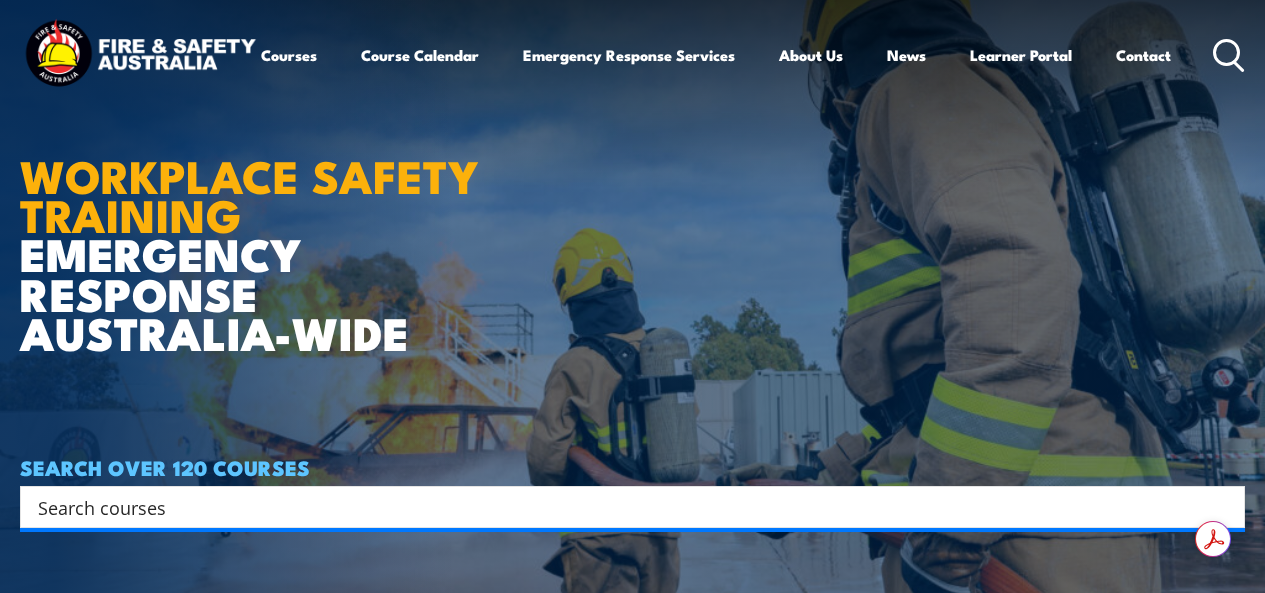scroll, scrollTop: 0, scrollLeft: 0, axis: both 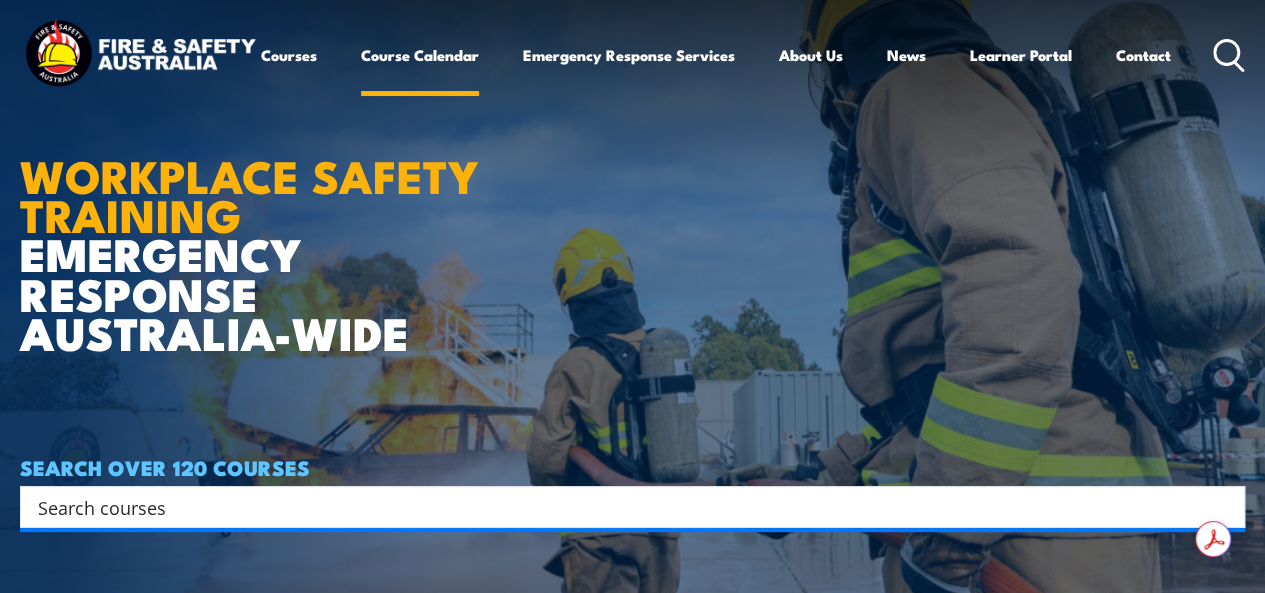 click on "Course Calendar" at bounding box center (420, 55) 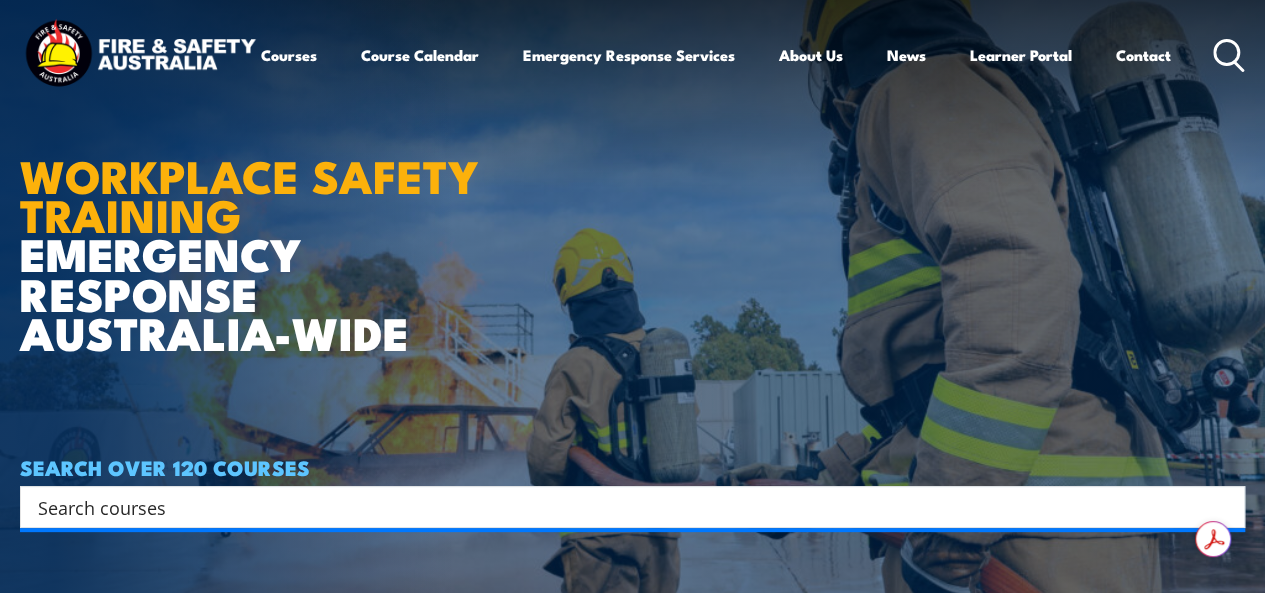 click at bounding box center (619, 507) 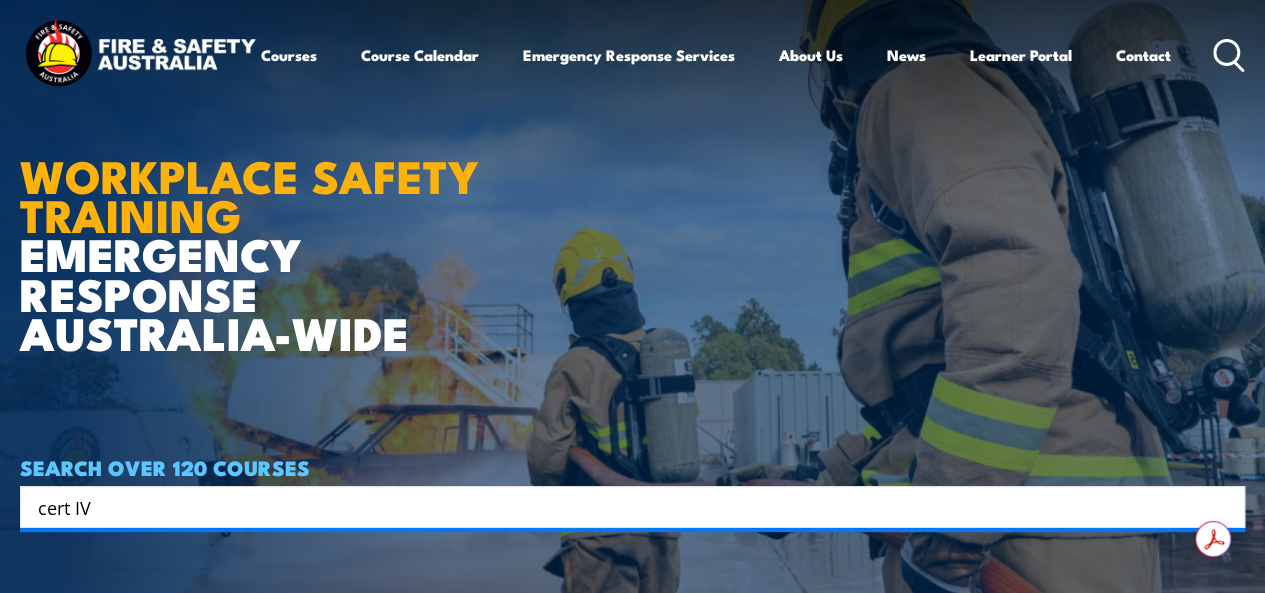 type on "cert IV" 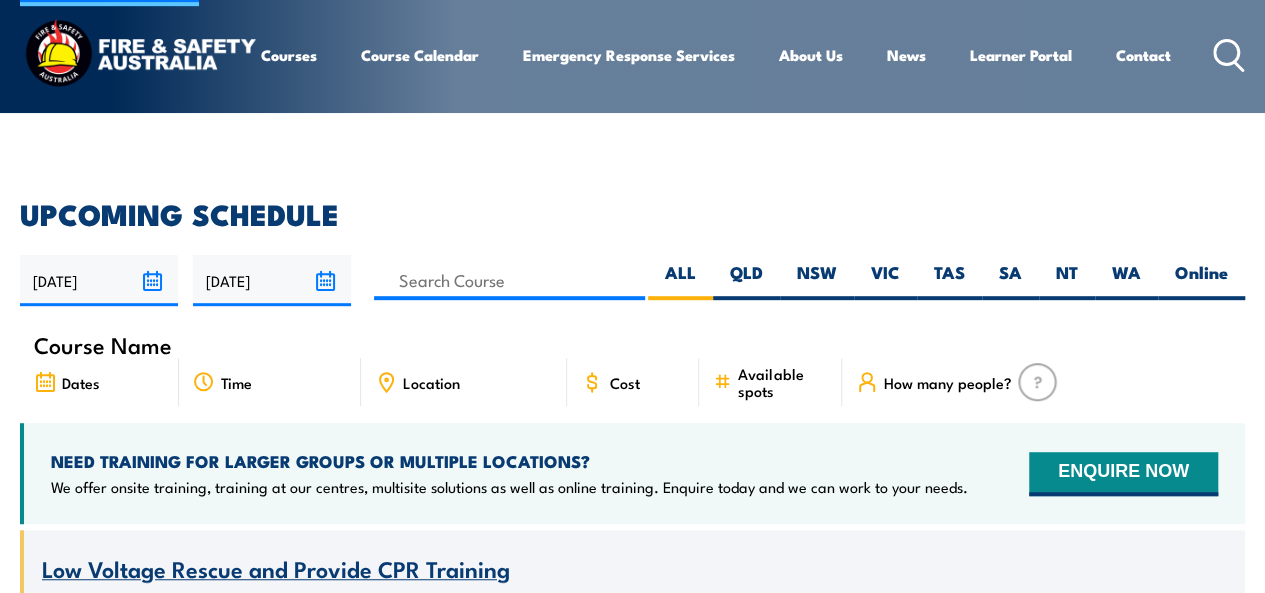scroll, scrollTop: 0, scrollLeft: 0, axis: both 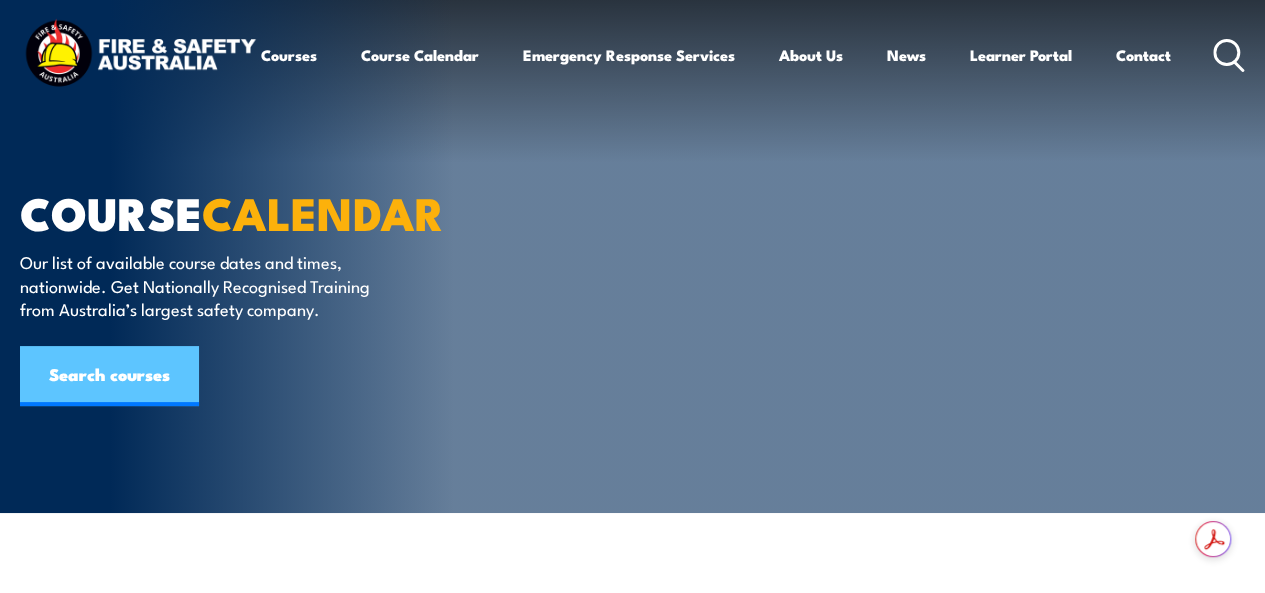 click on "COURSE  CALENDAR
Our list of available course dates and times, nationwide. Get Nationally Recognised Training from Australia’s largest safety company.
Search courses" at bounding box center (267, 256) 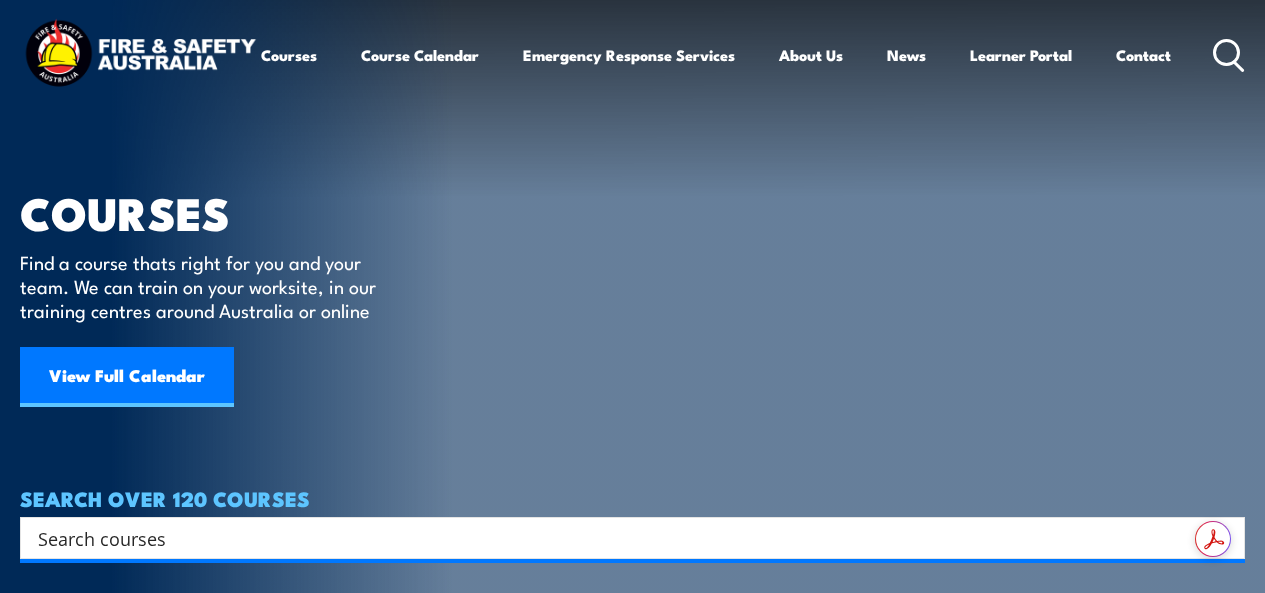 scroll, scrollTop: 0, scrollLeft: 0, axis: both 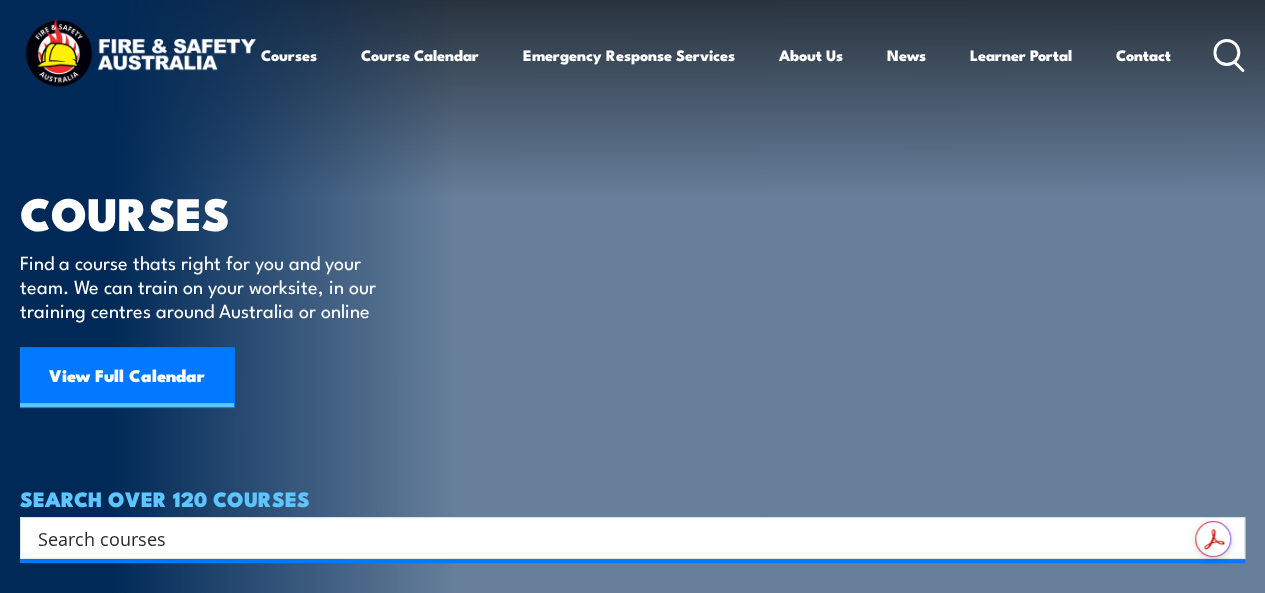 click on "Search" at bounding box center (632, 538) 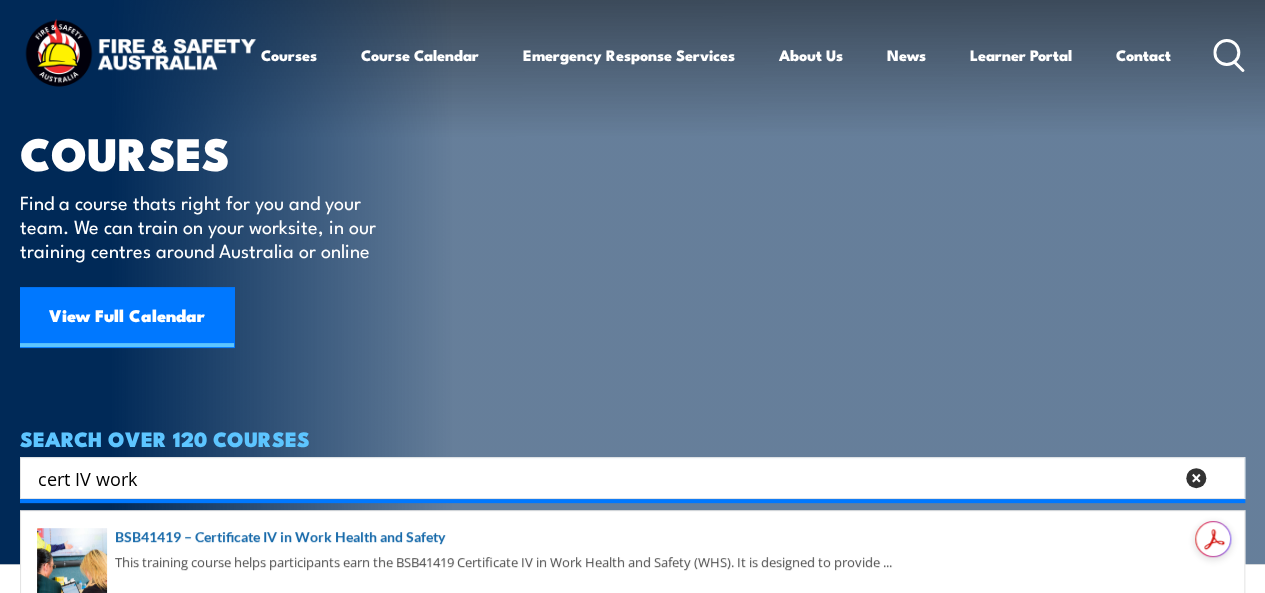 scroll, scrollTop: 200, scrollLeft: 0, axis: vertical 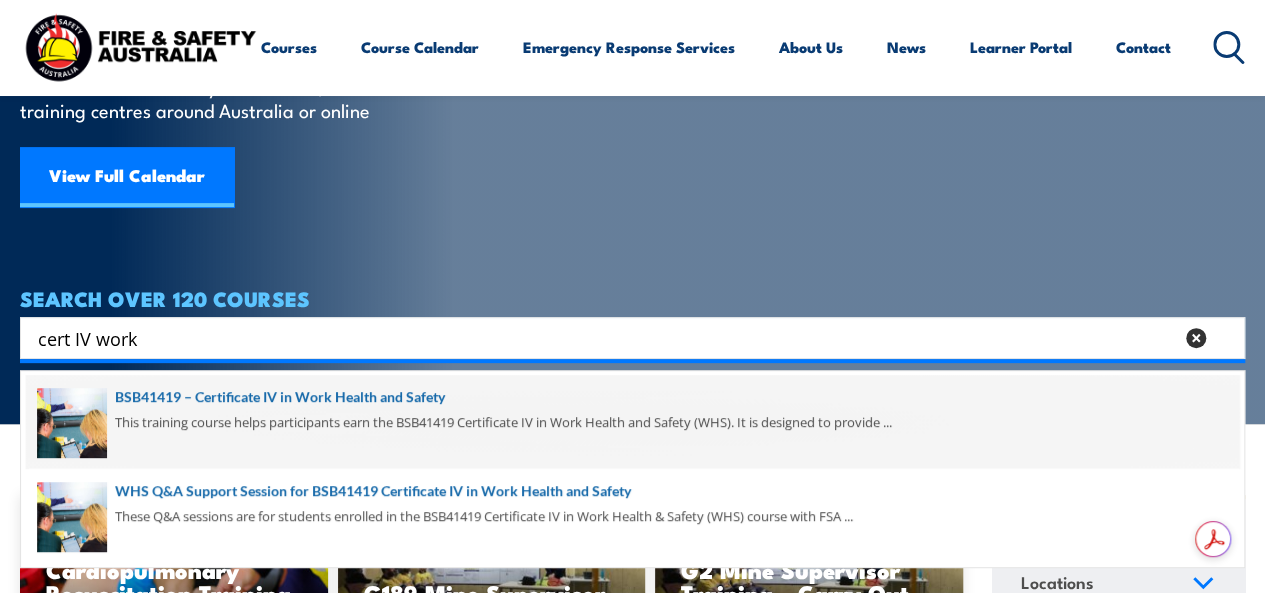 type on "cert IV work" 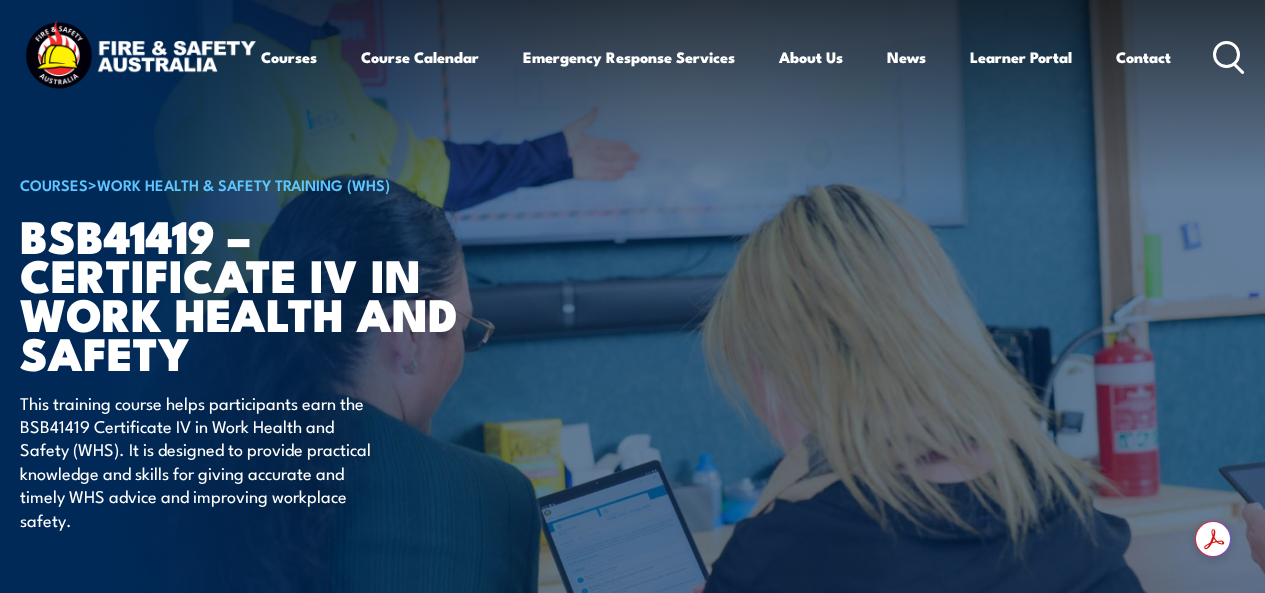 scroll, scrollTop: 0, scrollLeft: 0, axis: both 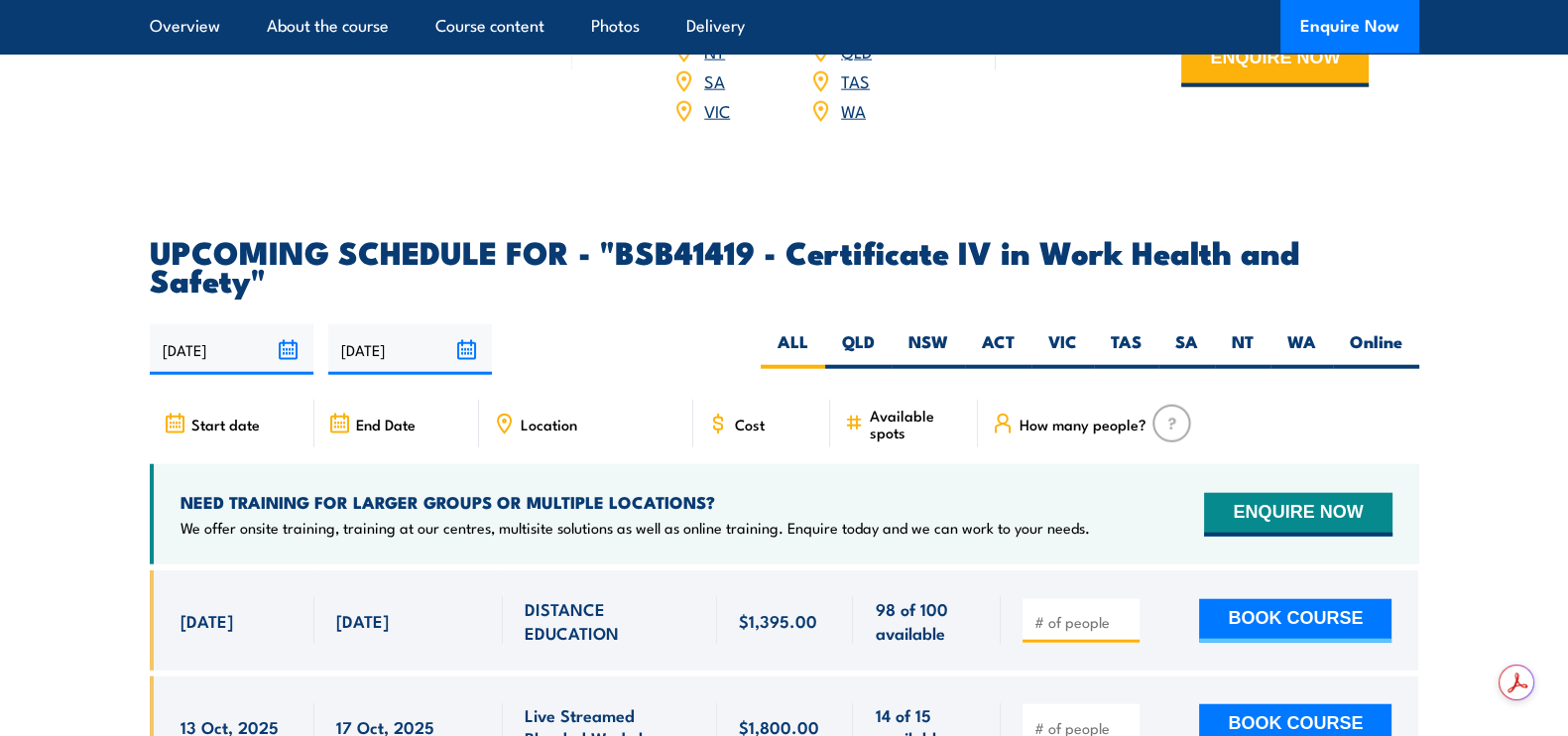 click on "Location" at bounding box center [548, 424] 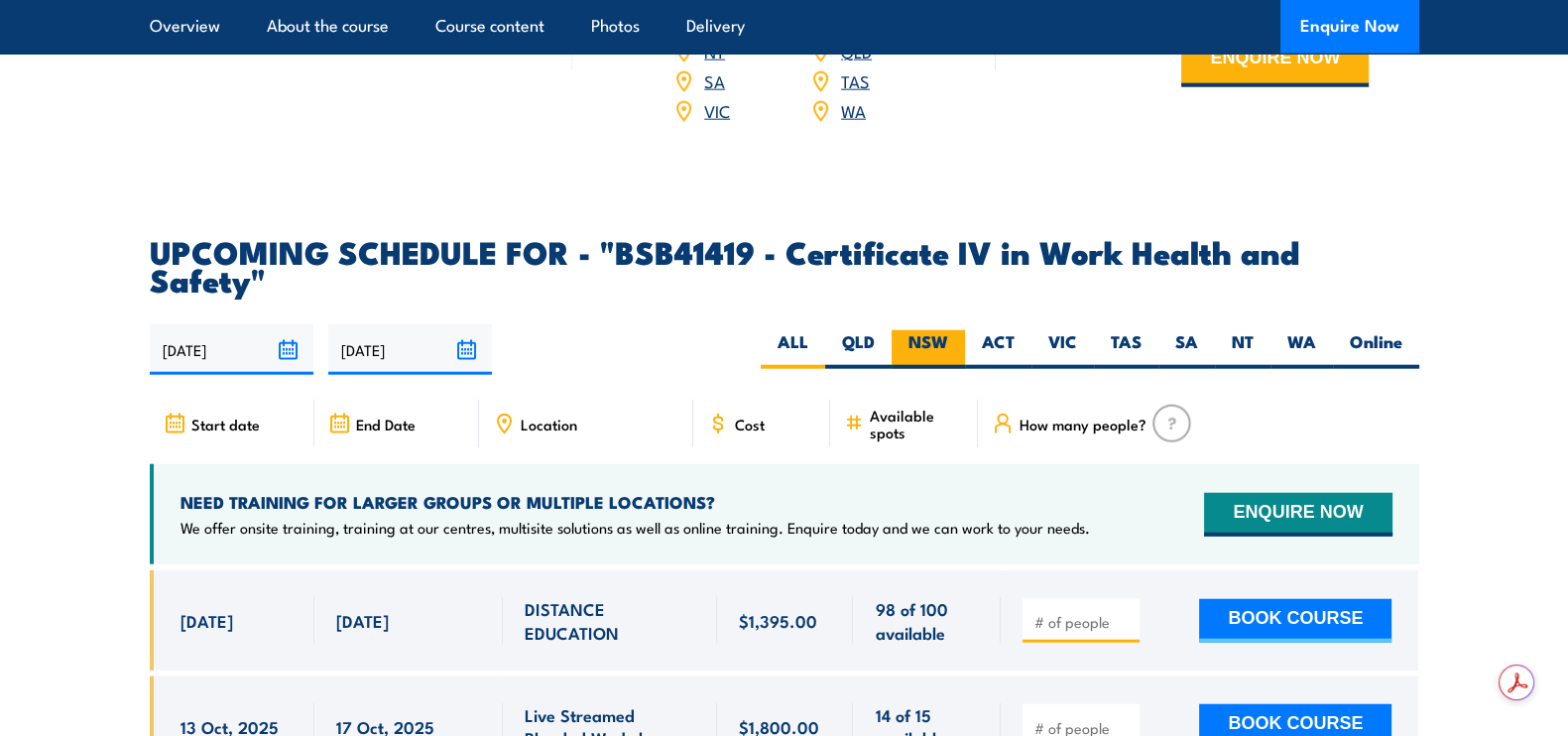 click on "NSW" at bounding box center (928, 349) 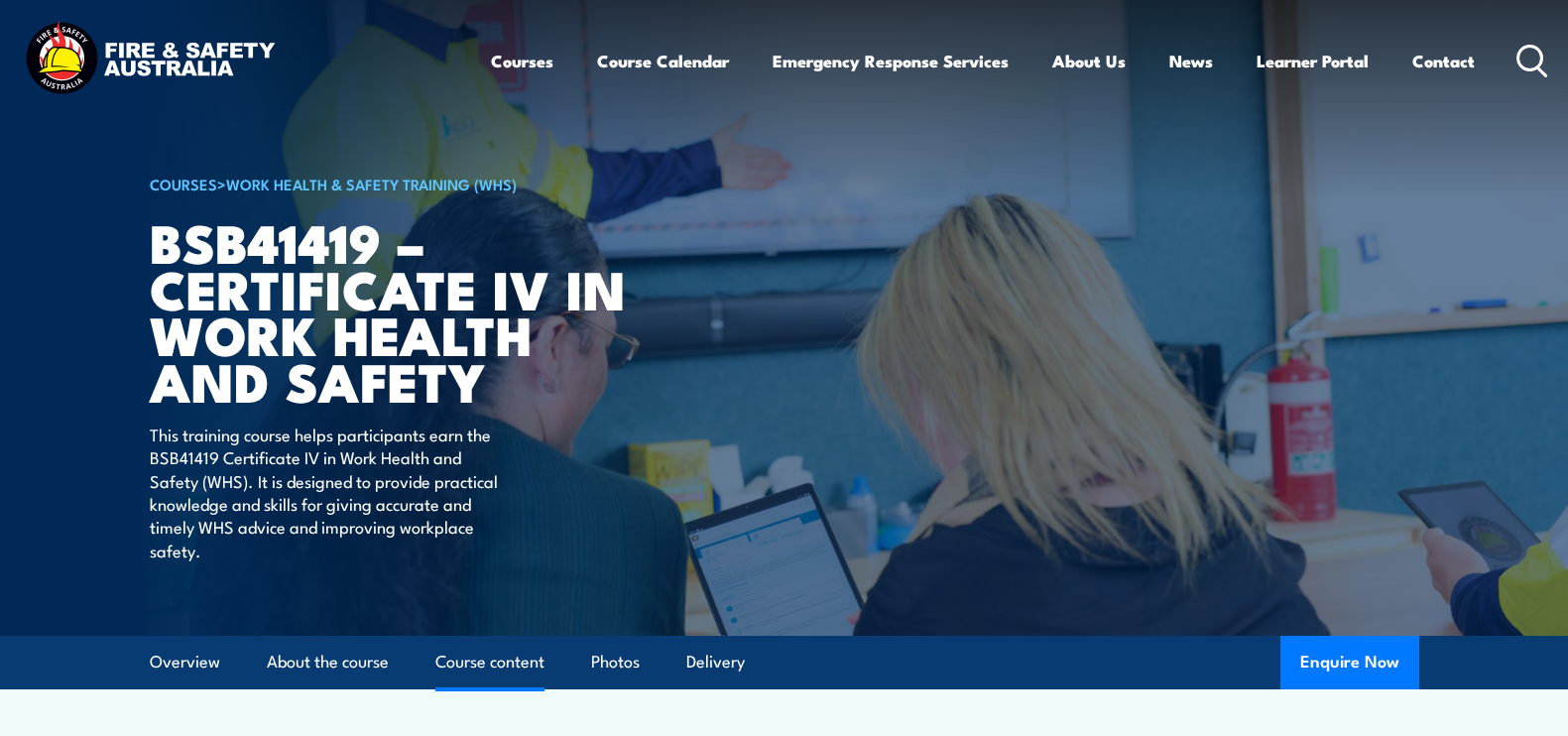 scroll, scrollTop: 5452, scrollLeft: 0, axis: vertical 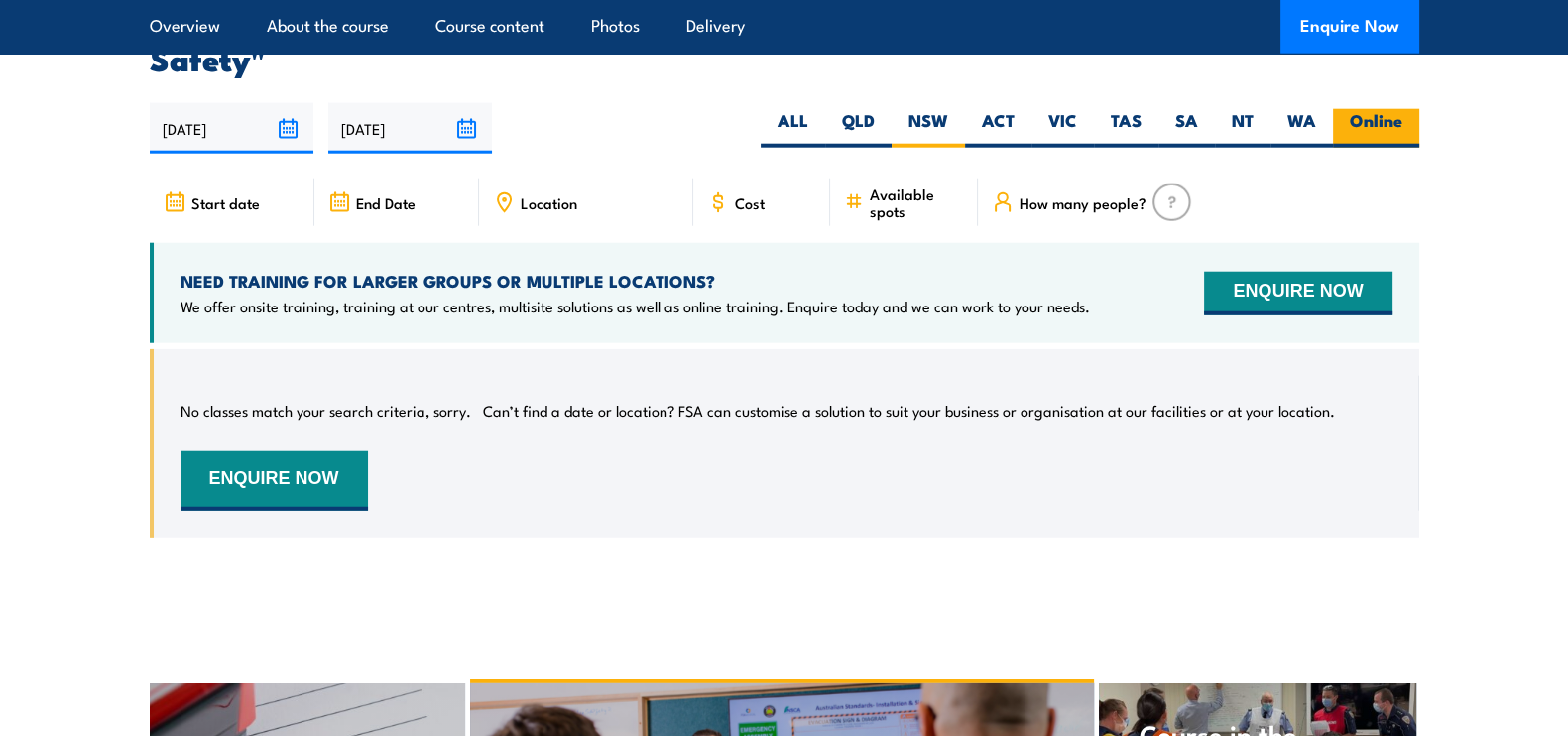 click on "Online" at bounding box center [1376, 128] 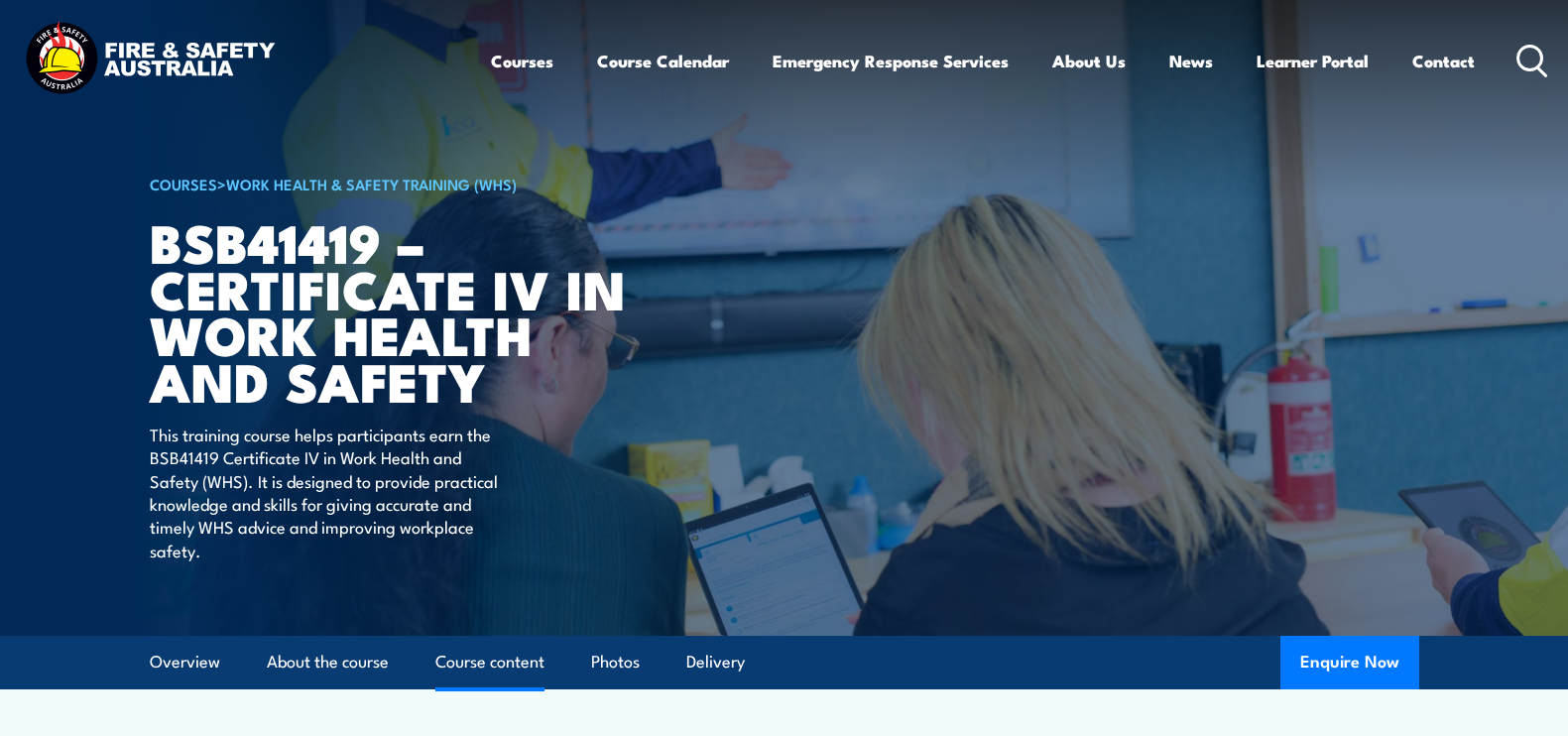 scroll, scrollTop: 4434, scrollLeft: 0, axis: vertical 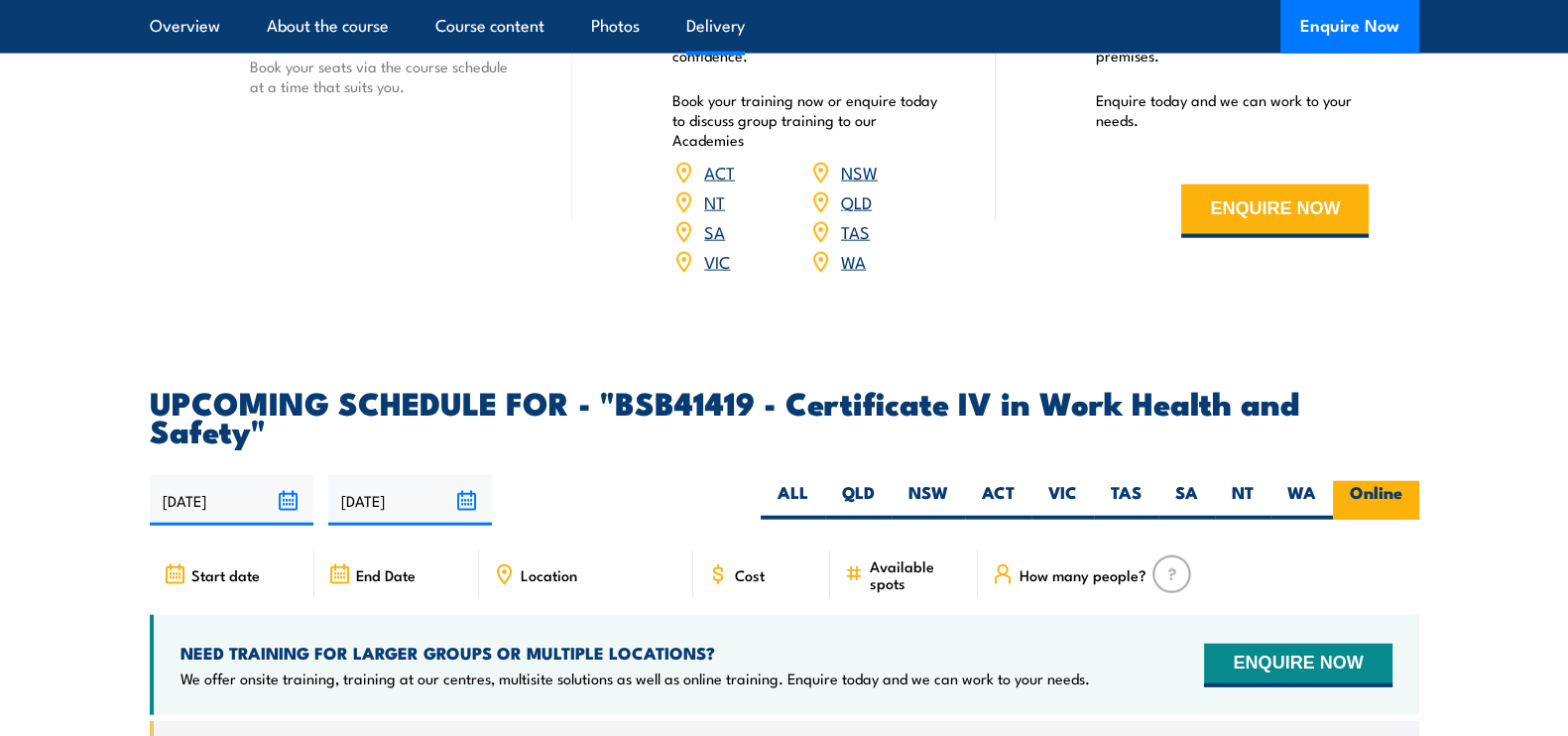 click on "Online" at bounding box center [1376, 500] 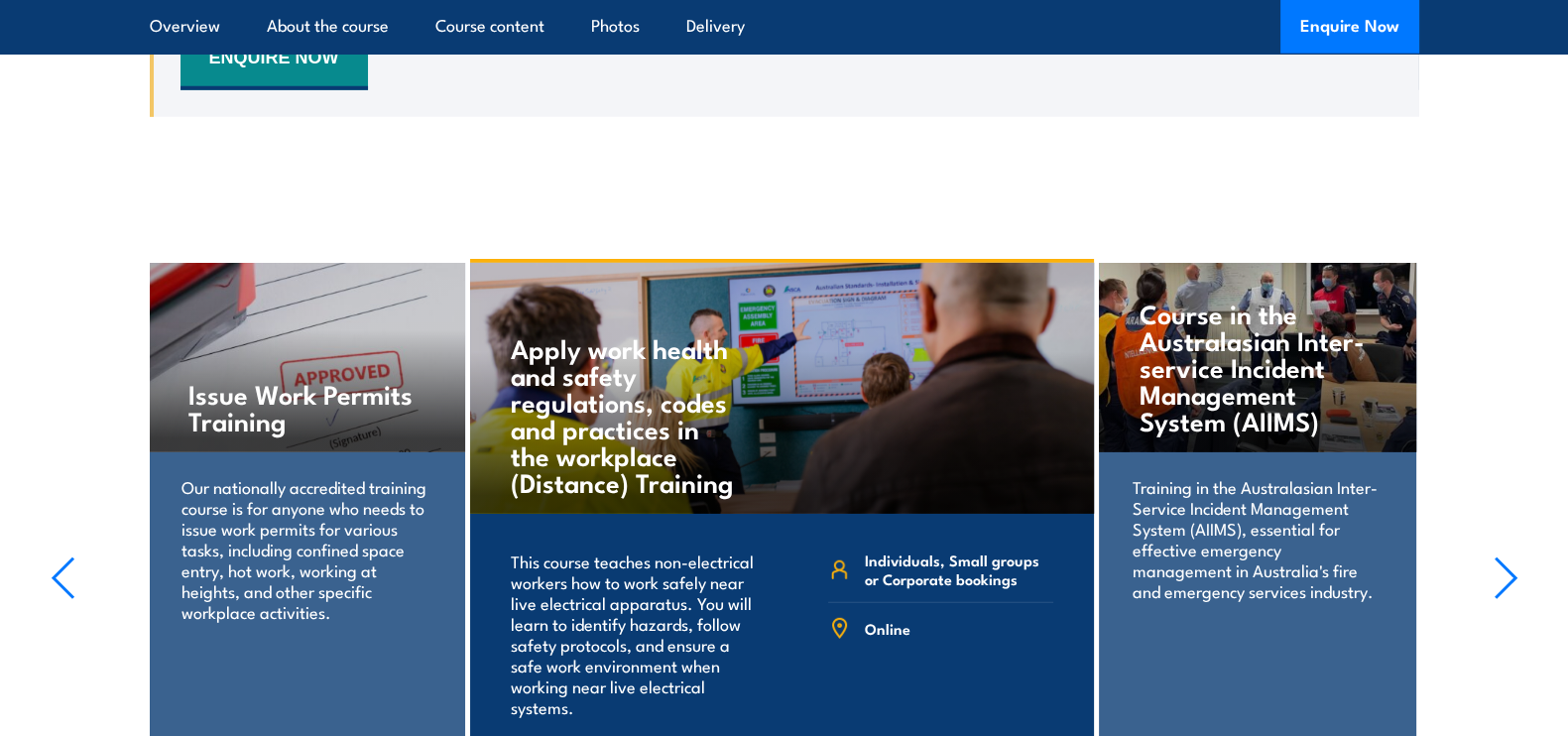 scroll, scrollTop: 6978, scrollLeft: 0, axis: vertical 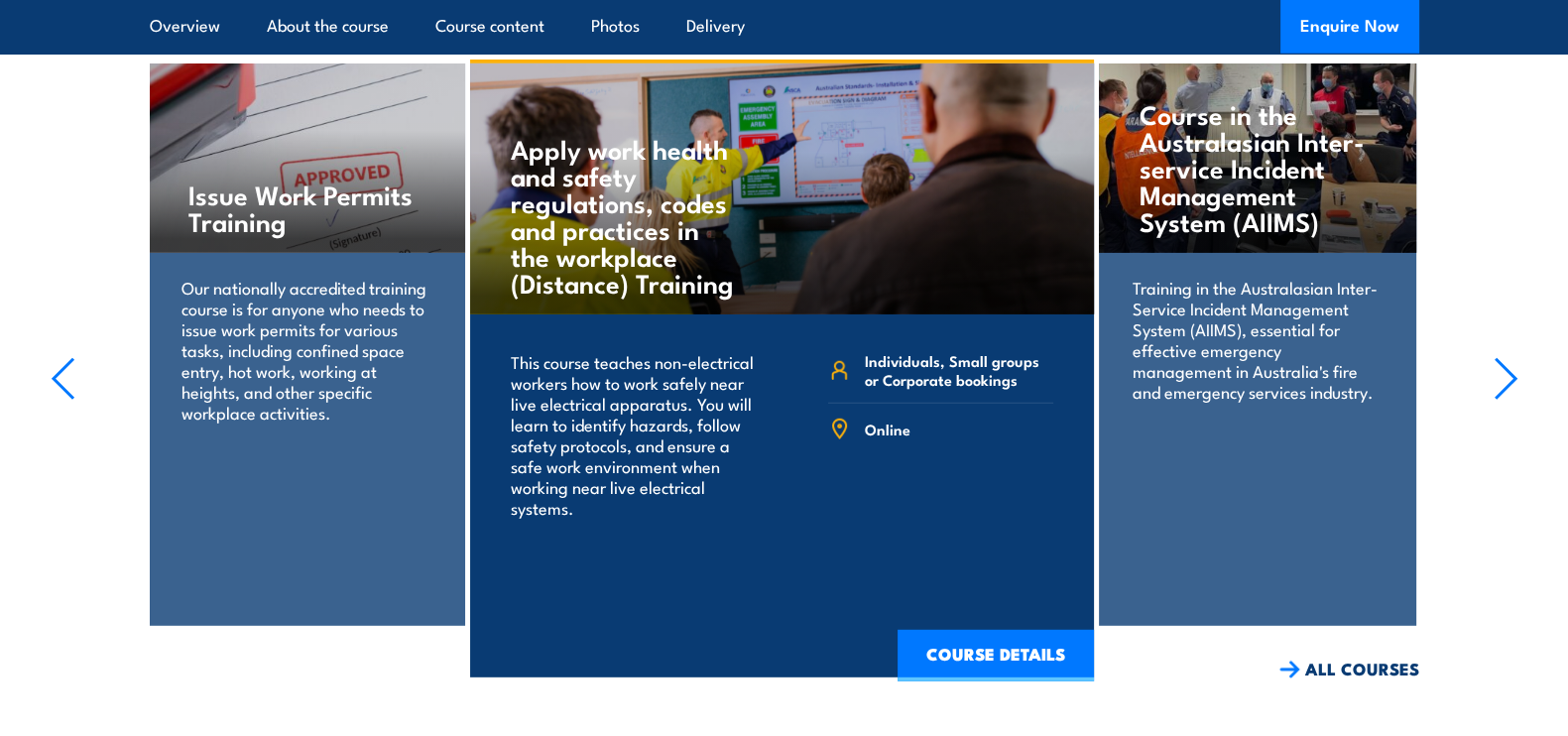 click on "Issue Work Permits Training" at bounding box center [305, 207] 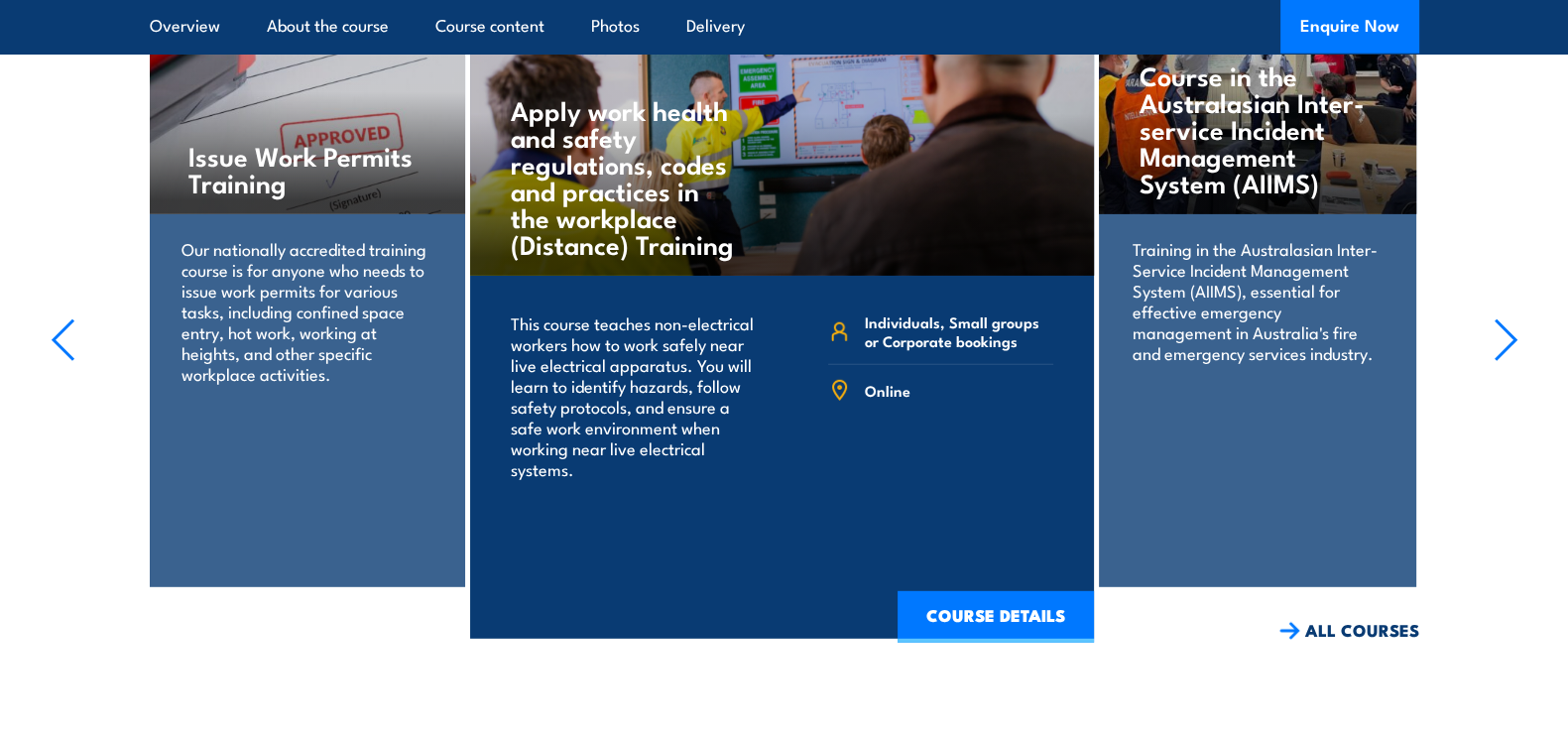 scroll, scrollTop: 6978, scrollLeft: 0, axis: vertical 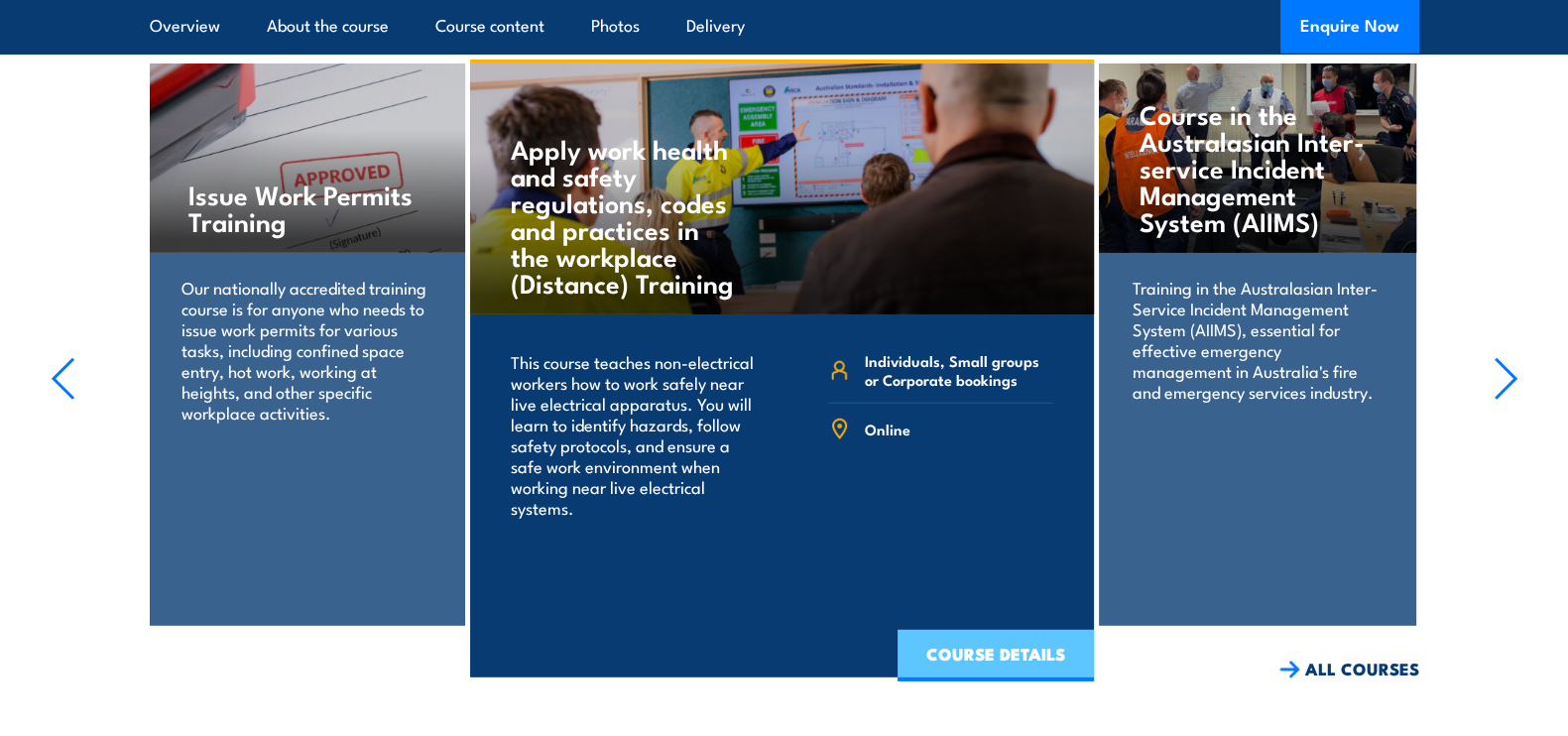 click on "COURSE DETAILS" at bounding box center [996, 656] 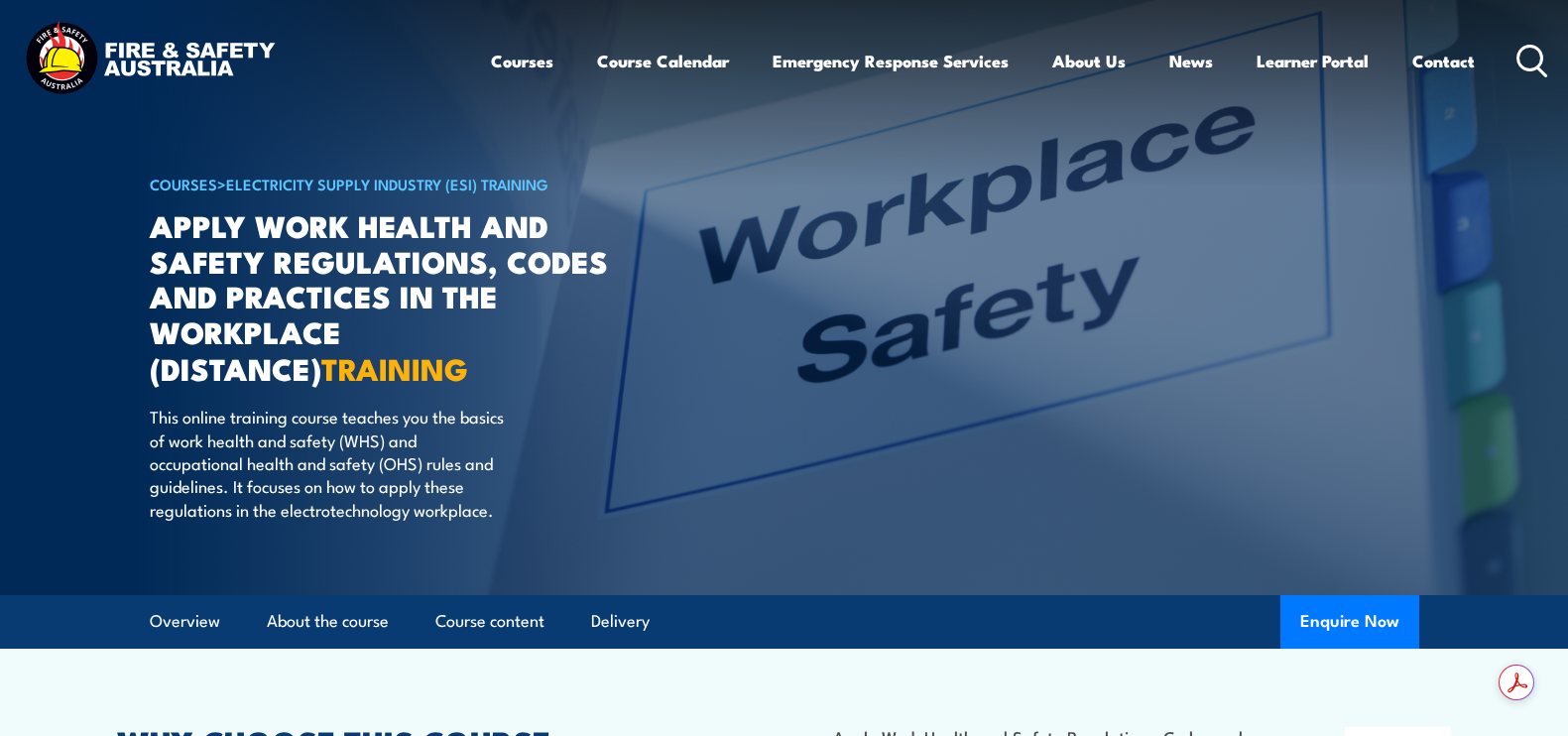 scroll, scrollTop: 0, scrollLeft: 0, axis: both 